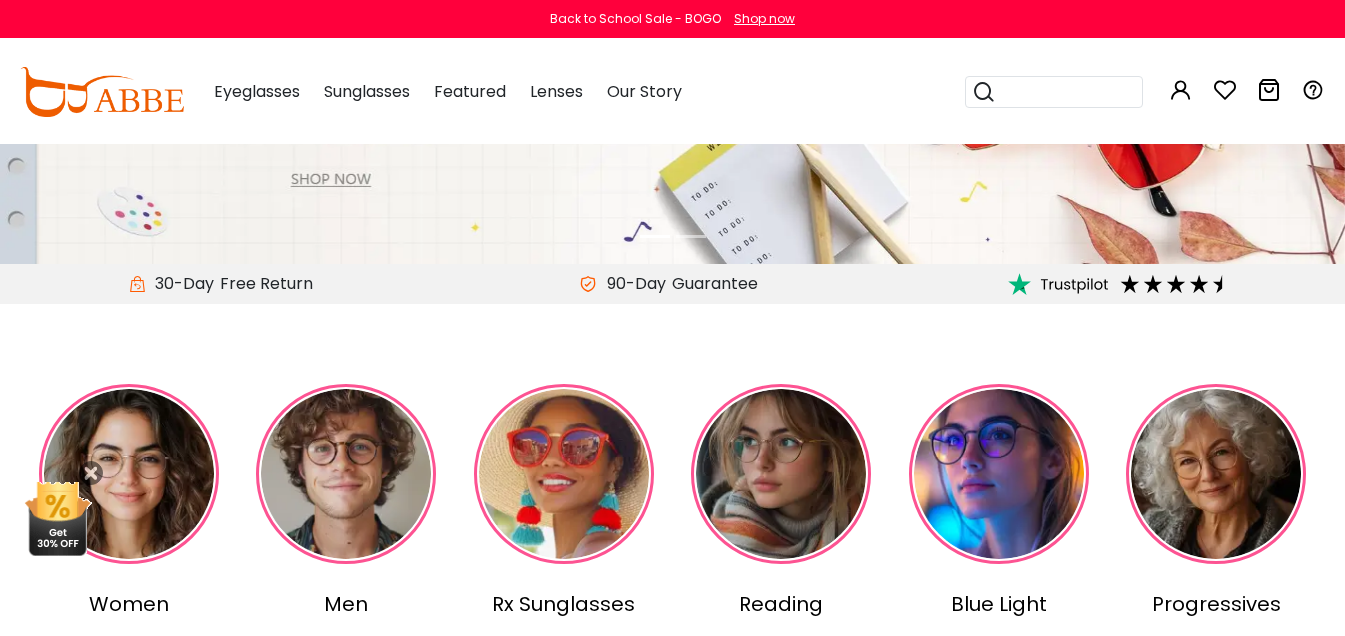 scroll, scrollTop: 600, scrollLeft: 0, axis: vertical 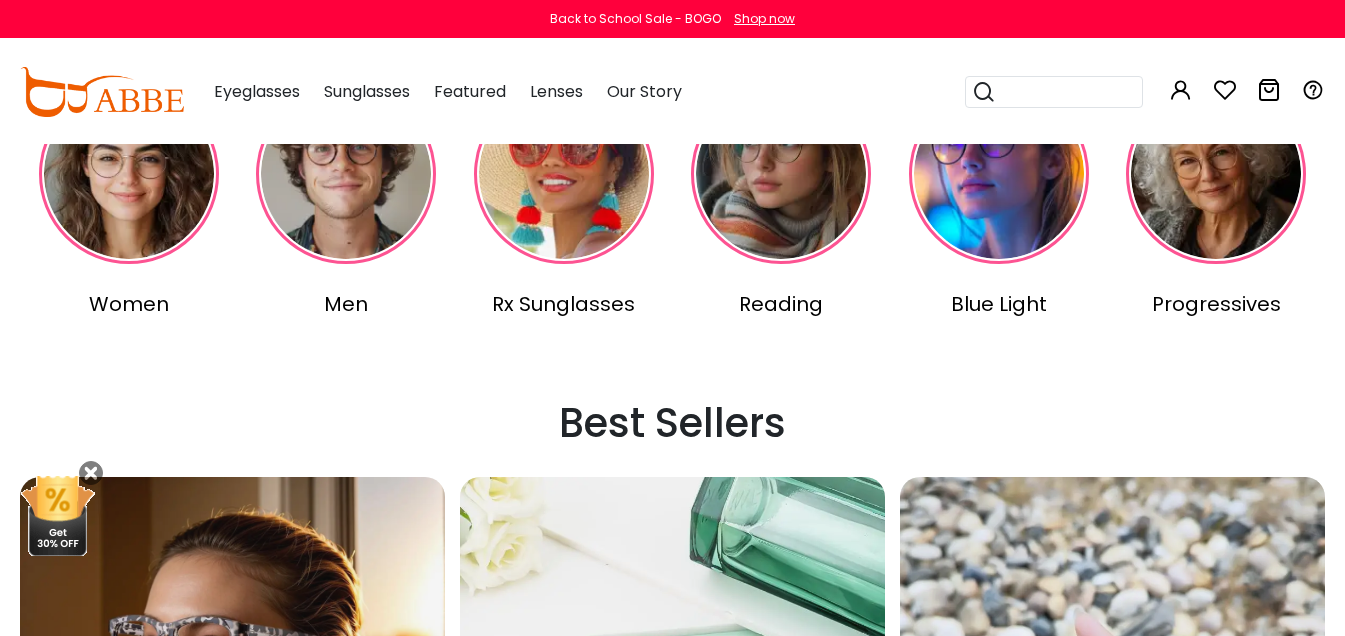 click at bounding box center (564, 174) 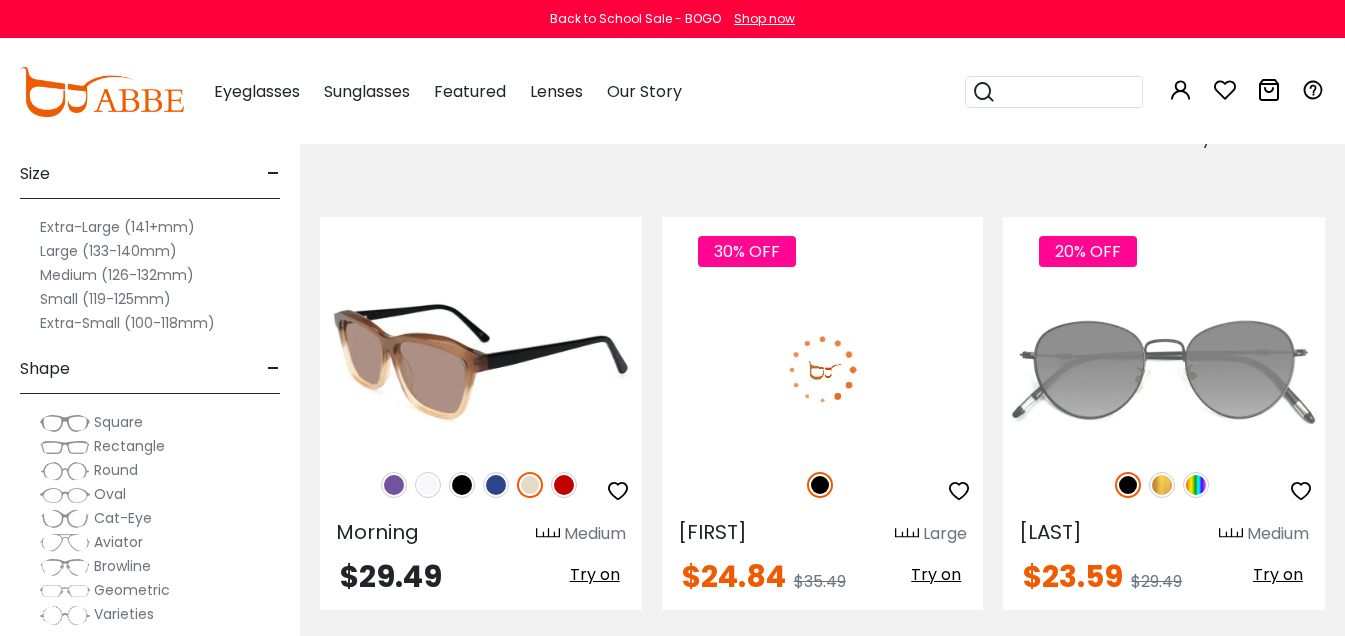 scroll, scrollTop: 304, scrollLeft: 0, axis: vertical 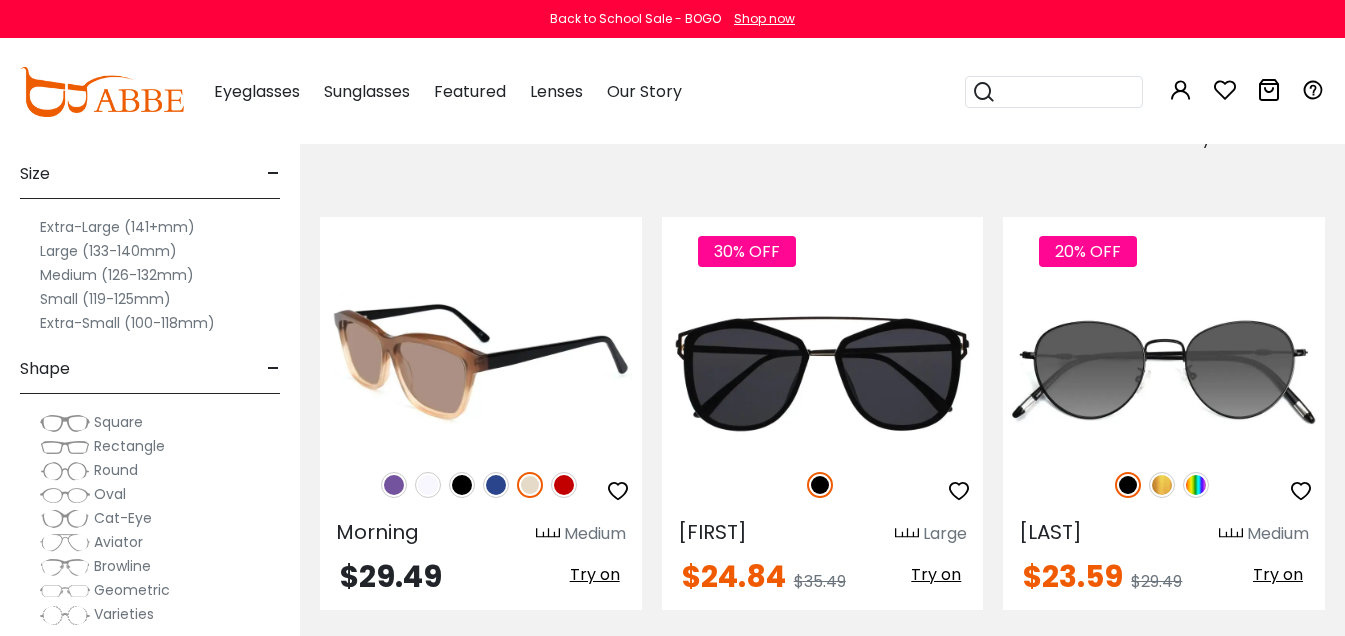 click at bounding box center [481, 369] 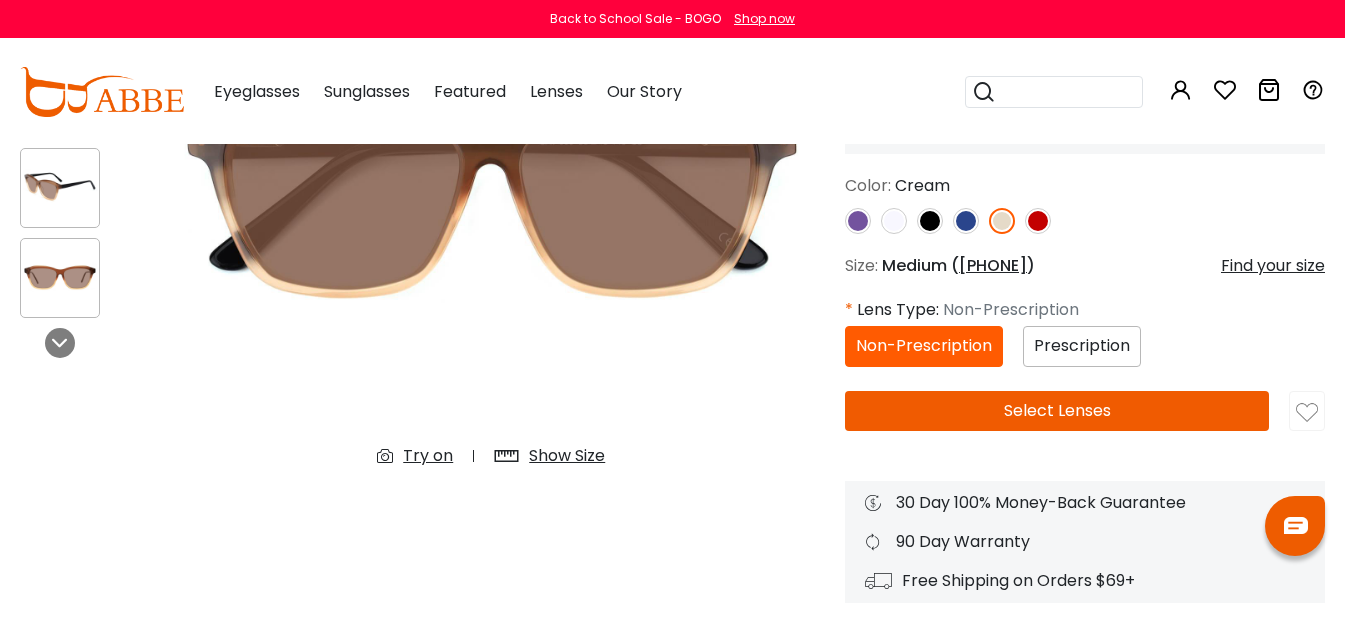 scroll, scrollTop: 0, scrollLeft: 0, axis: both 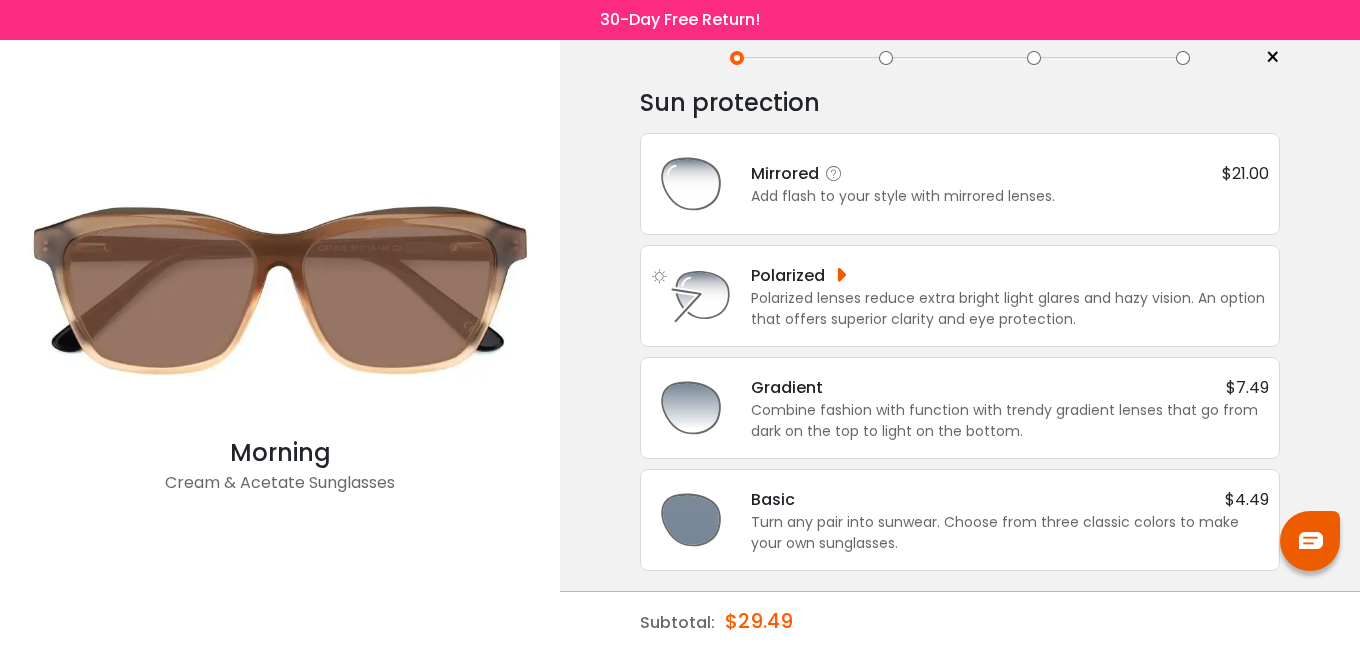 click on "Add flash to your style with mirrored lenses." at bounding box center (1010, 196) 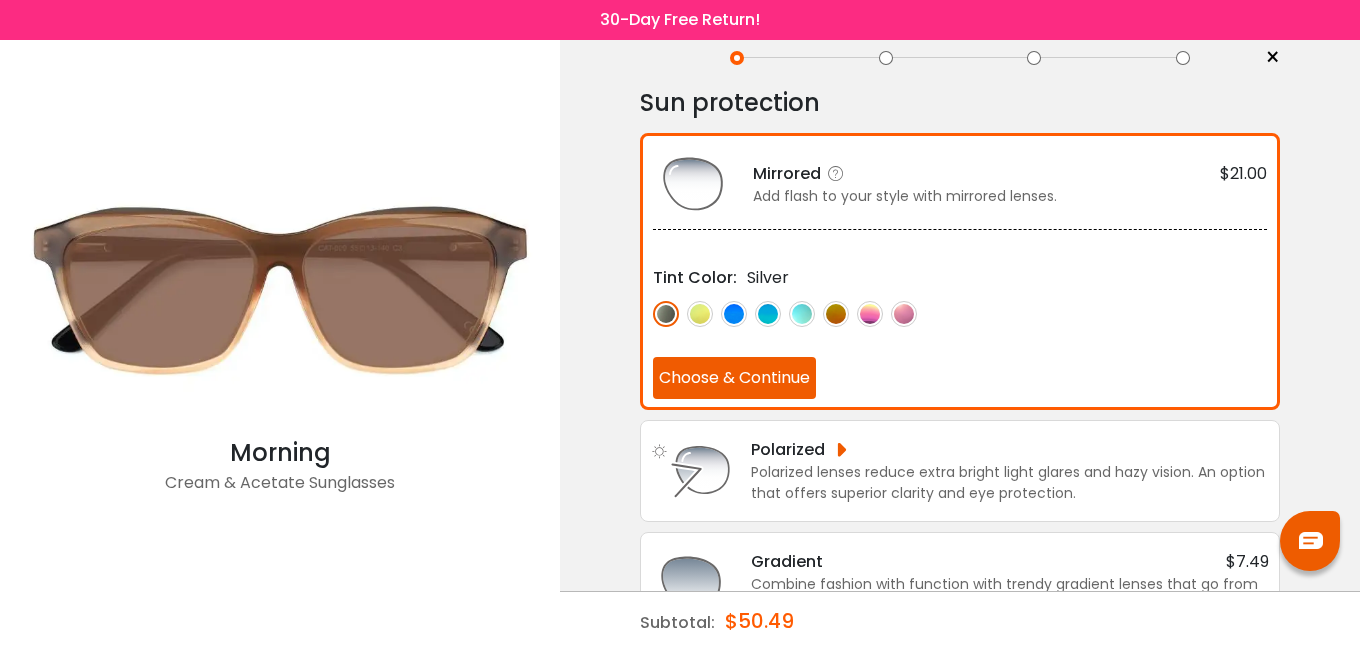 click on "Choose & Continue" at bounding box center (734, 378) 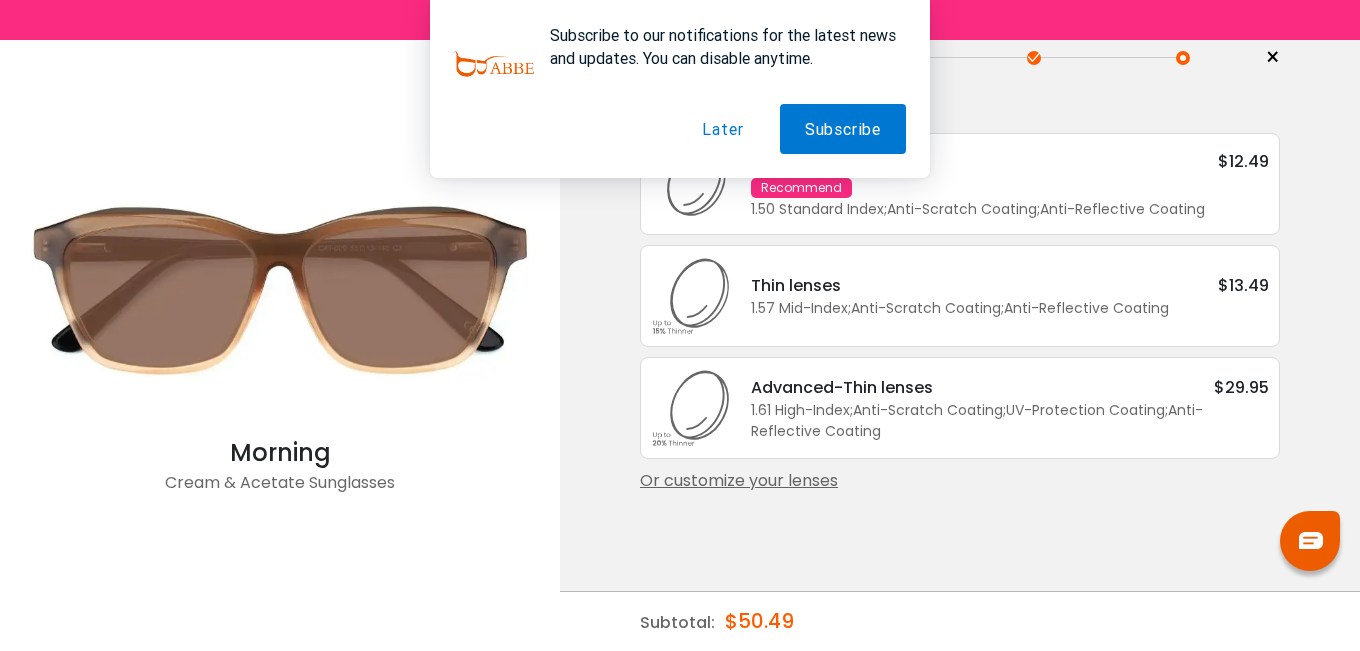 scroll, scrollTop: 0, scrollLeft: 0, axis: both 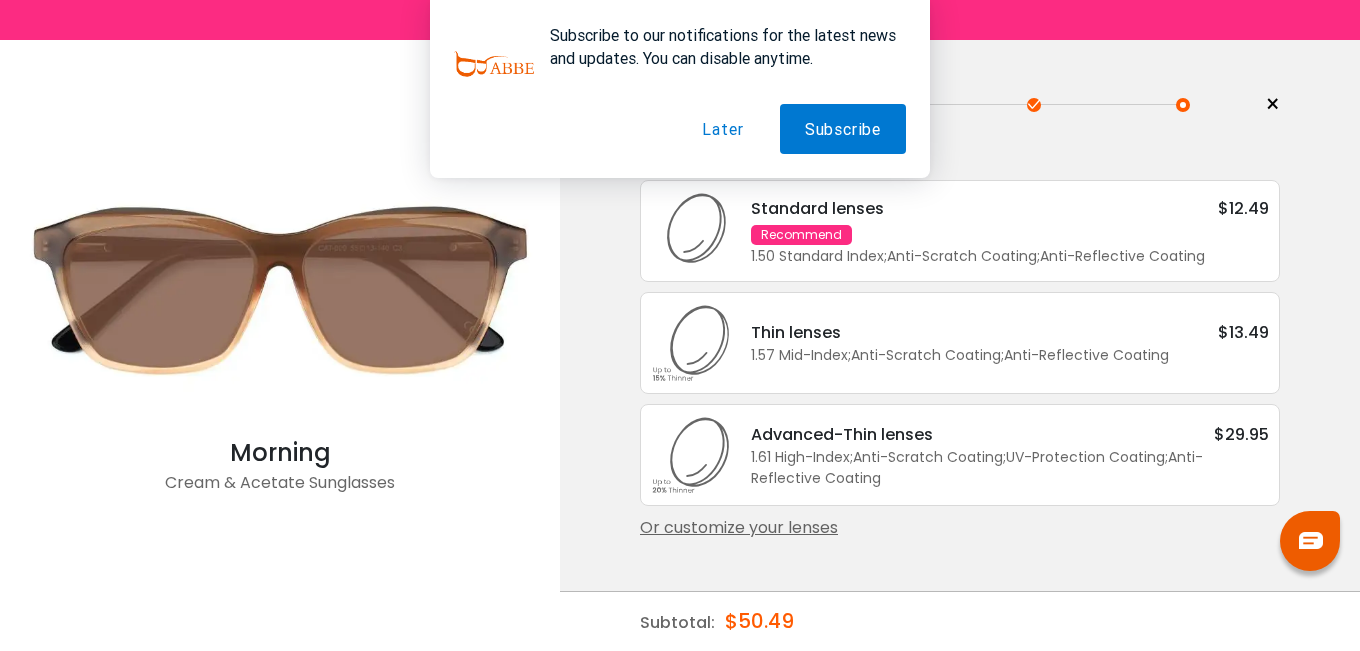 click on "Later" at bounding box center (722, 129) 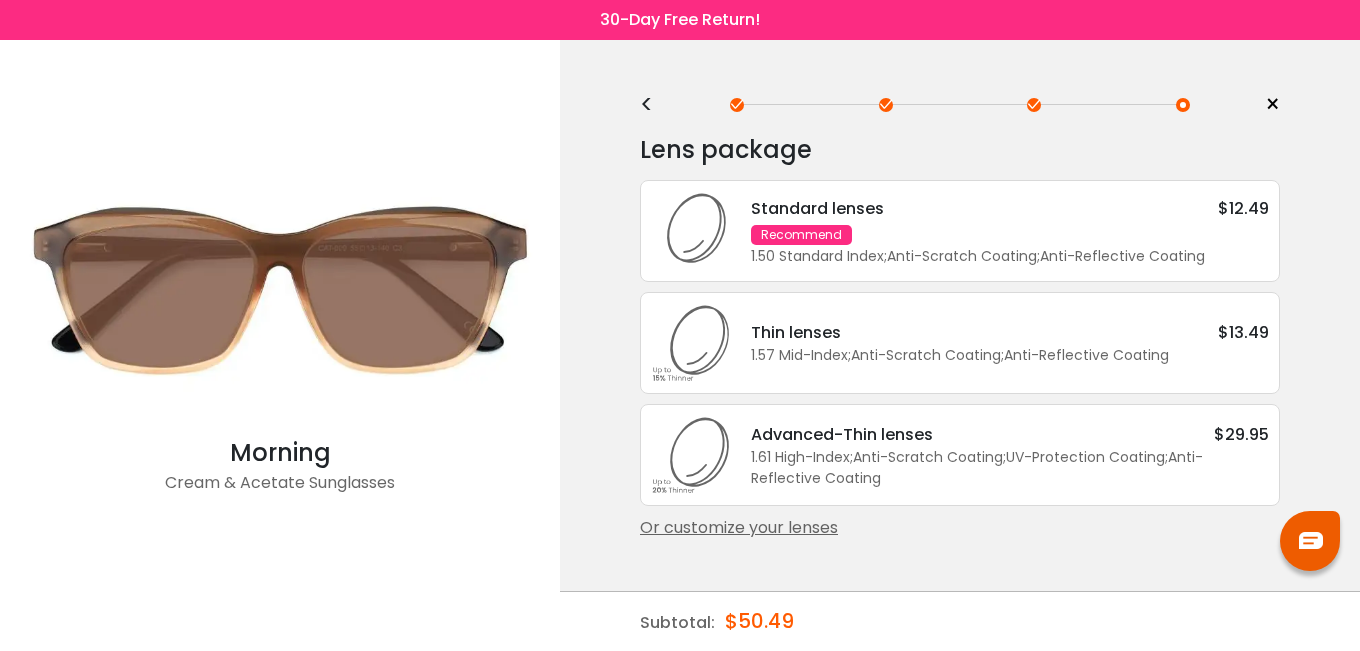 click on "Advanced-Thin lenses" at bounding box center (842, 434) 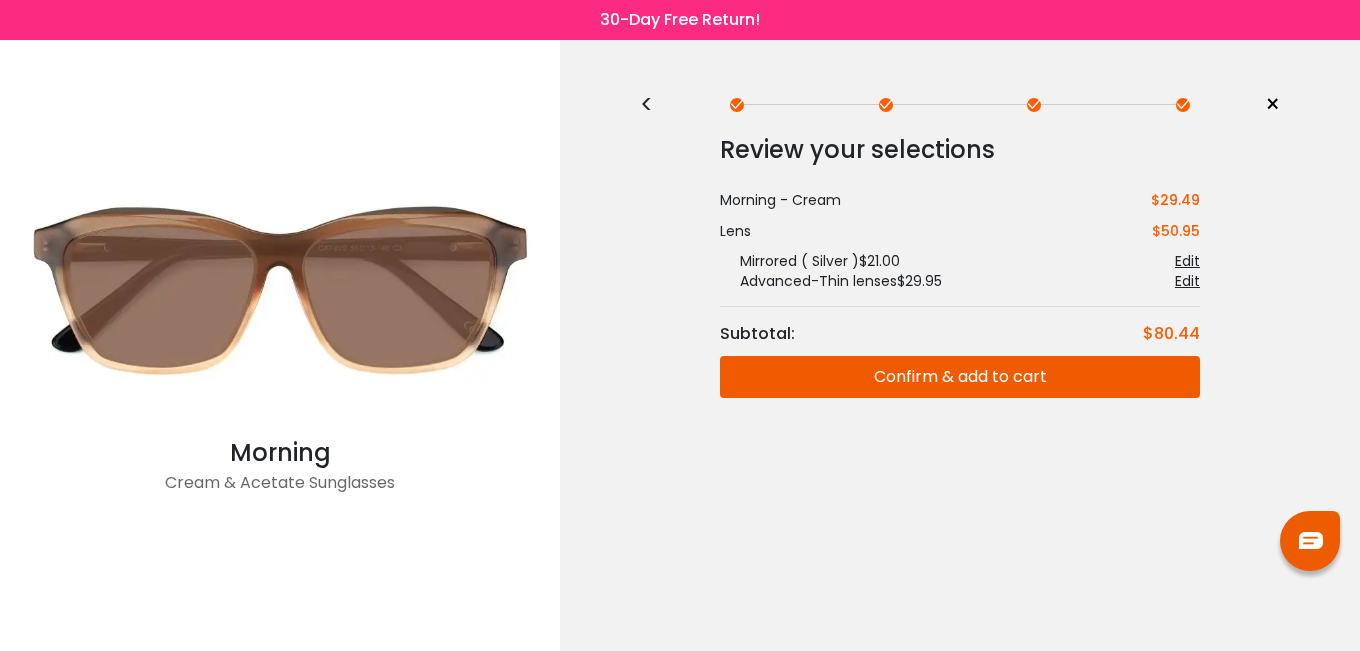 click on "Confirm & add to cart" at bounding box center [960, 377] 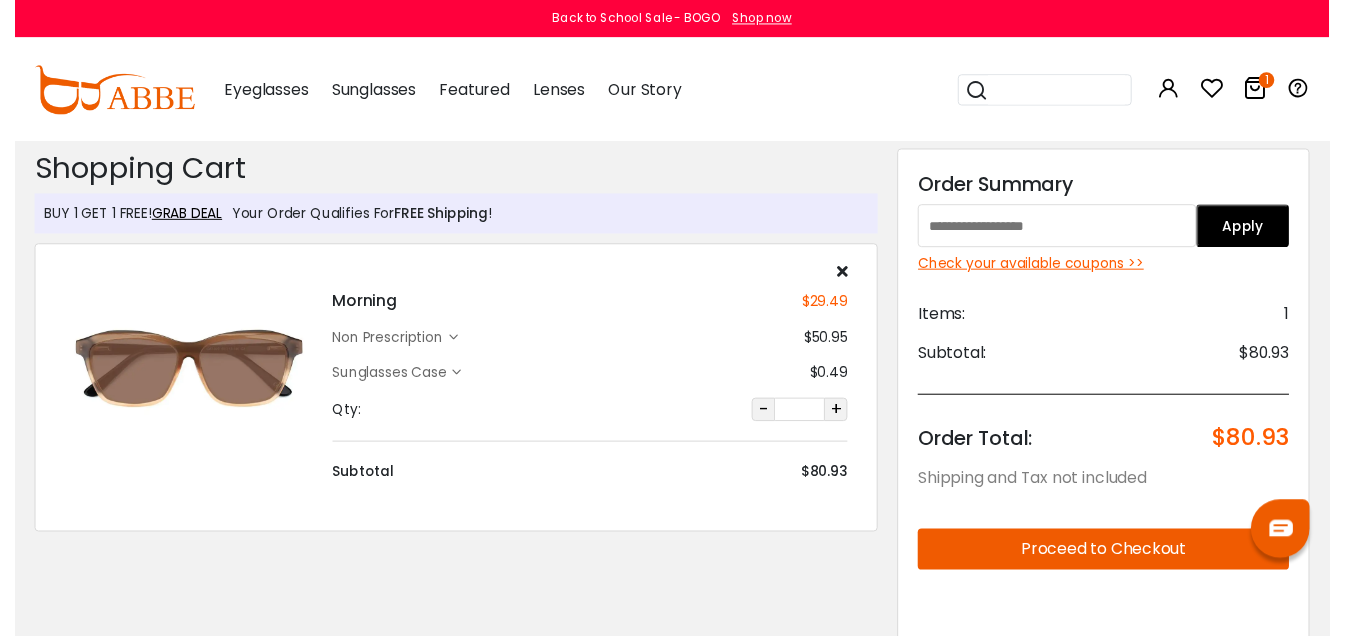 scroll, scrollTop: 0, scrollLeft: 0, axis: both 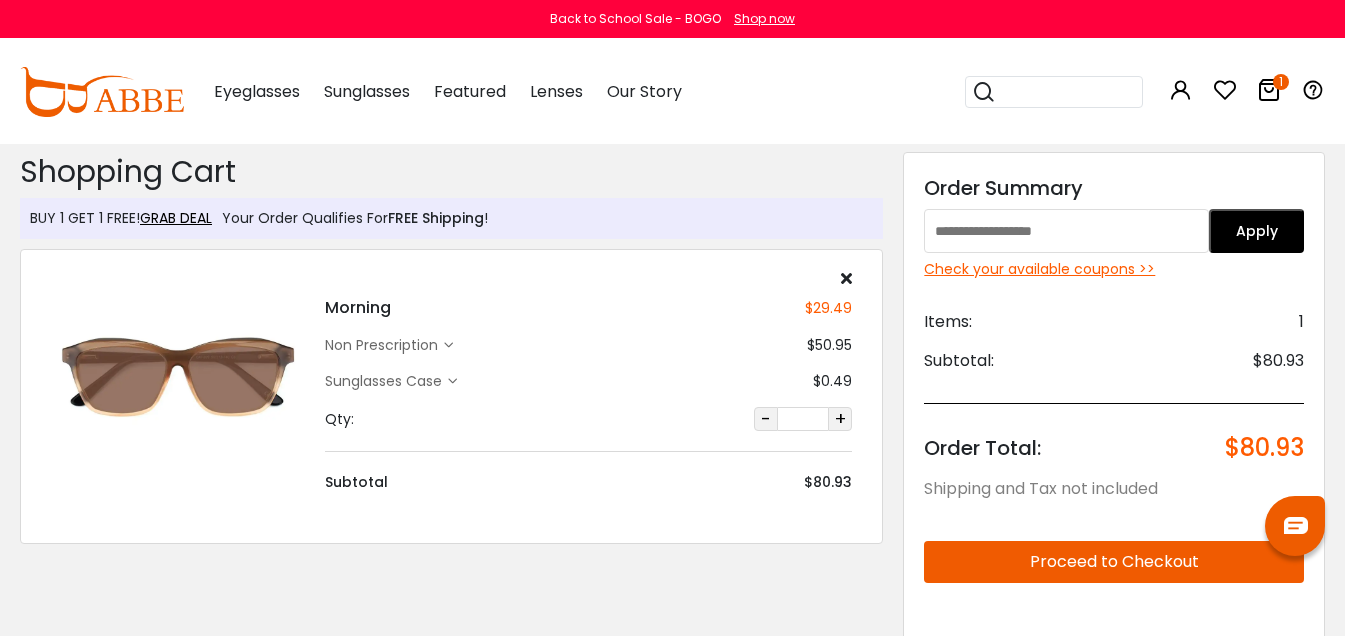 click at bounding box center [1066, 231] 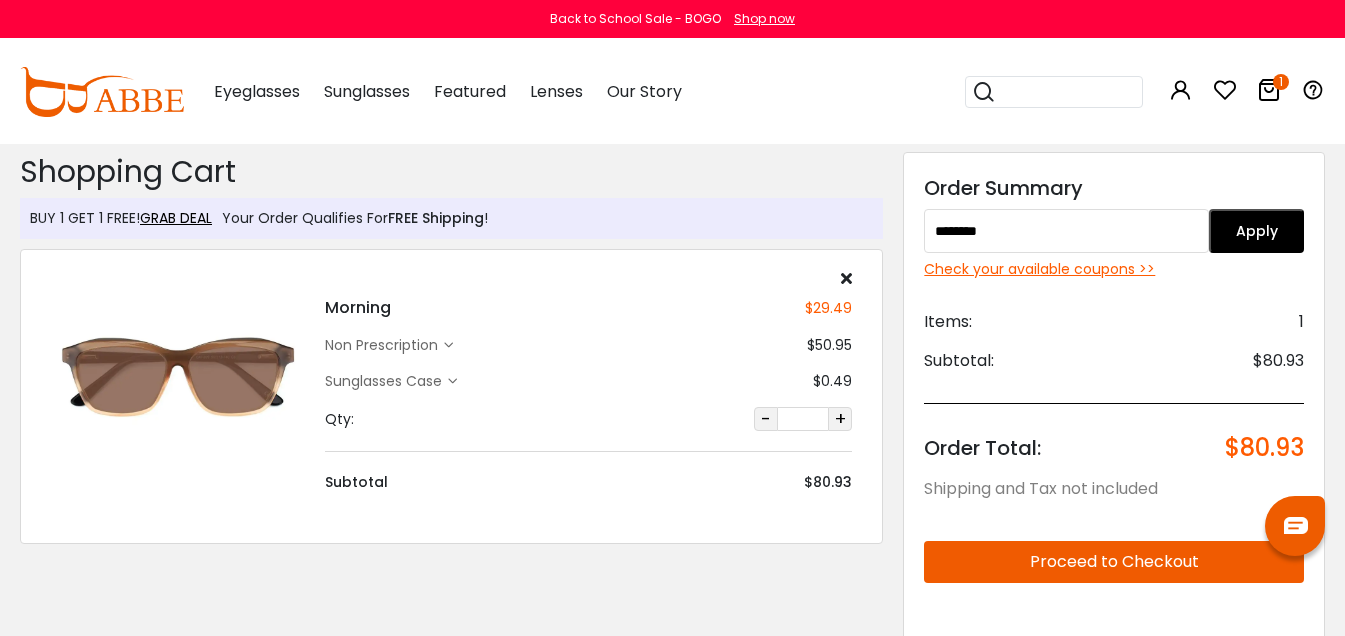 click on "Apply" at bounding box center (1256, 231) 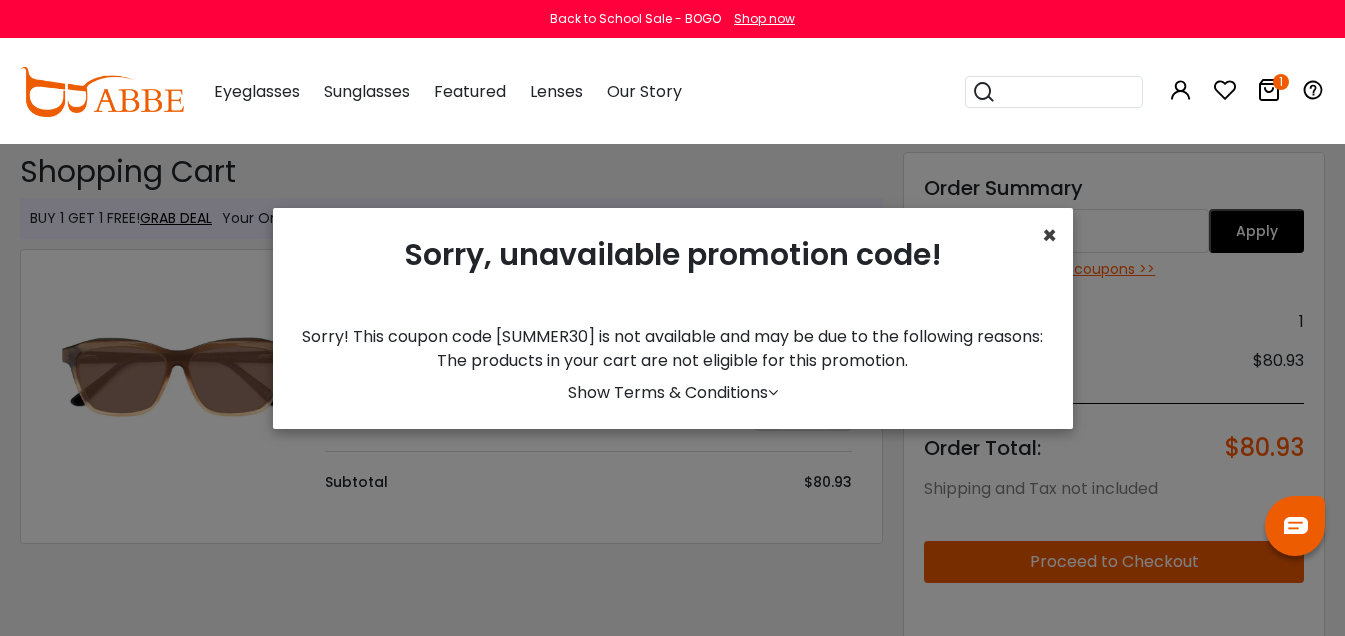 click on "×" at bounding box center [1049, 235] 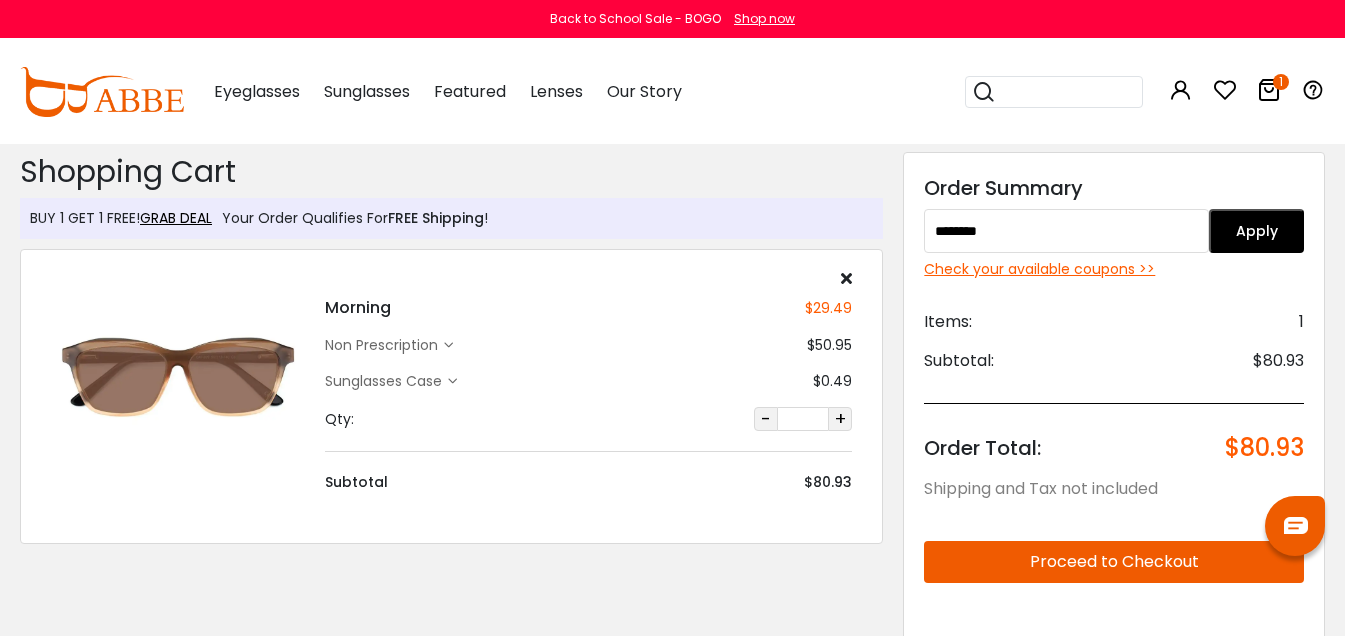 click on "********" at bounding box center (1066, 231) 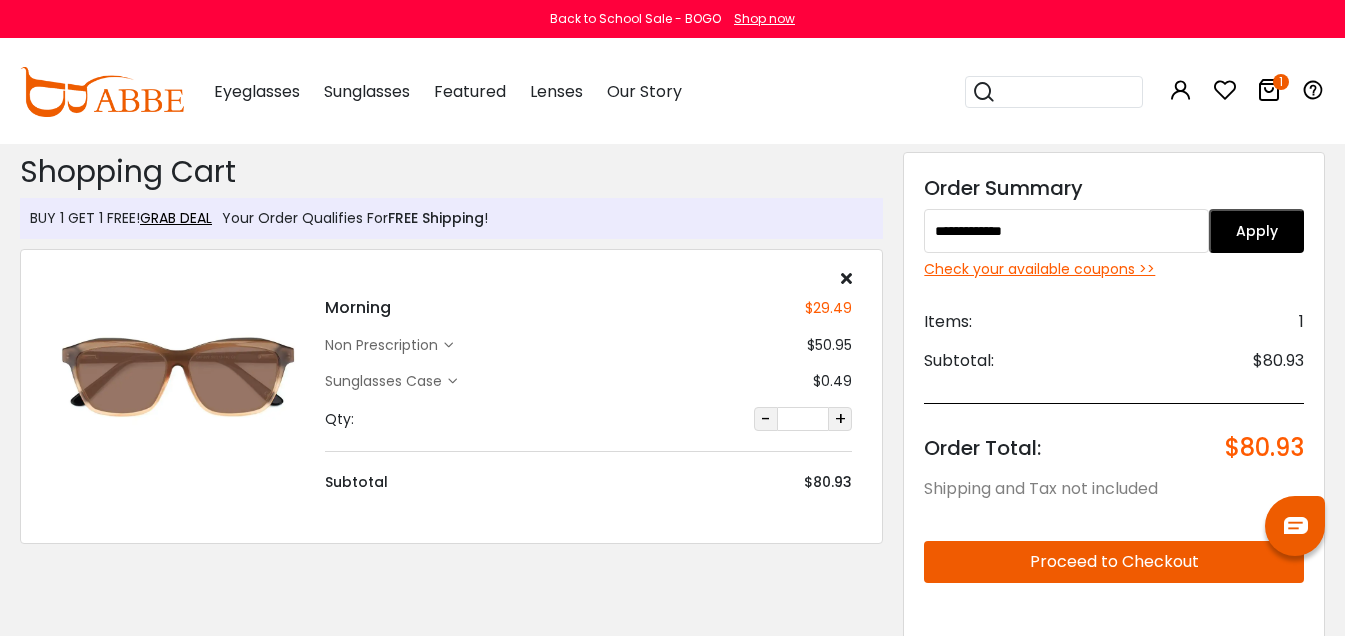 click on "Apply" at bounding box center (1256, 231) 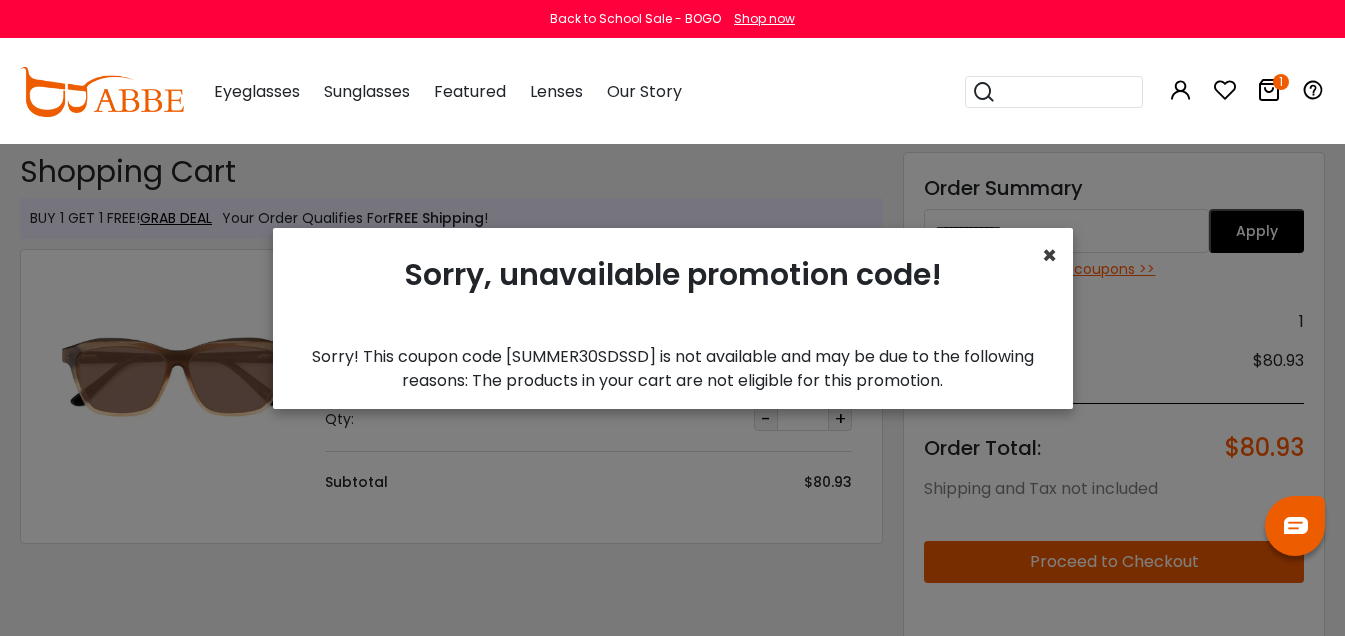 click on "×" at bounding box center [1049, 255] 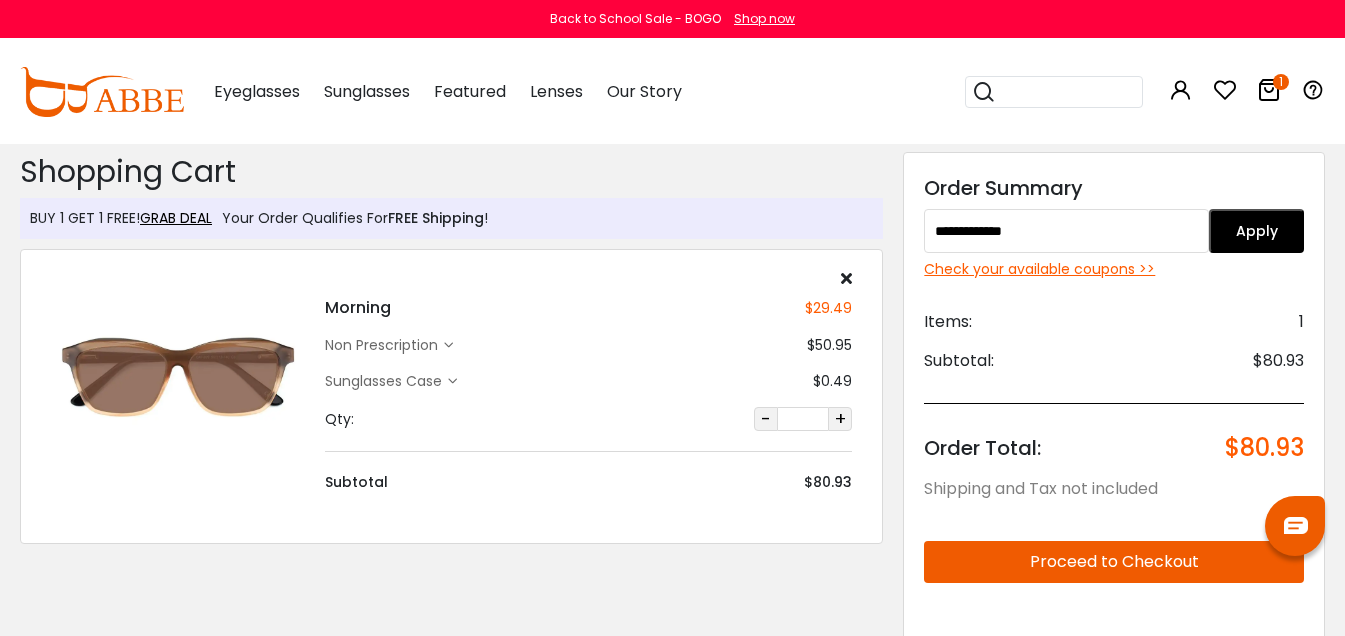 click on "**********" at bounding box center [1066, 231] 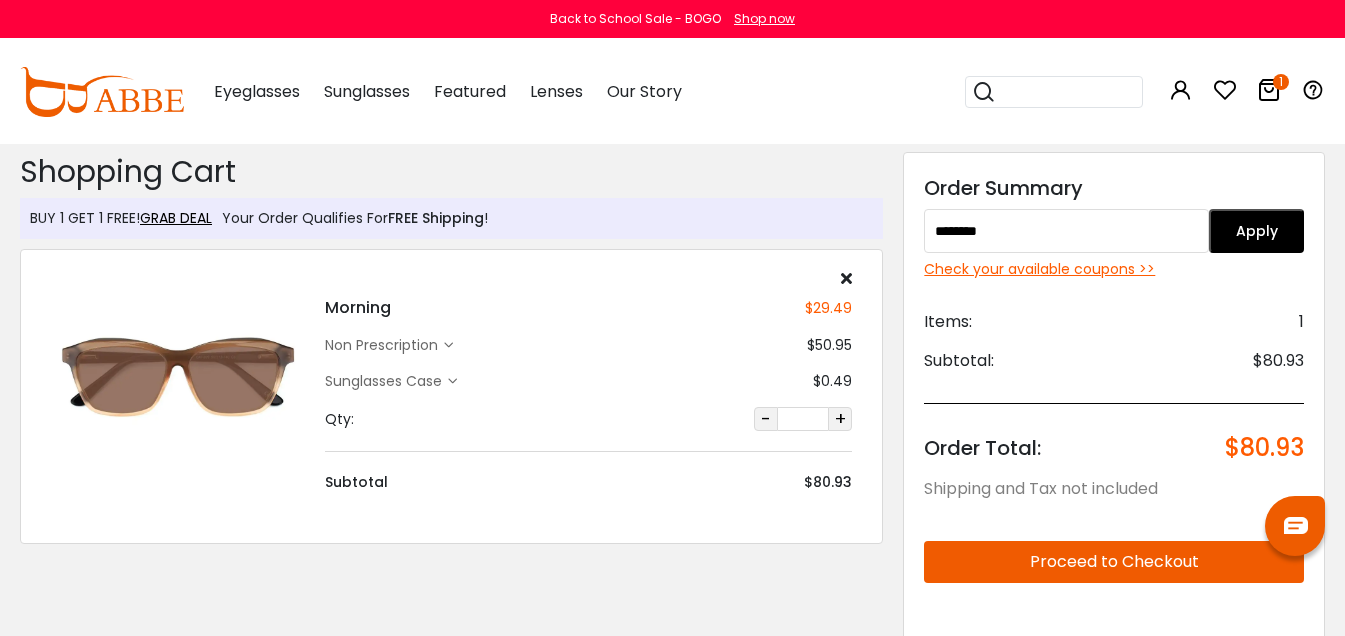 click on "Apply" at bounding box center (1256, 231) 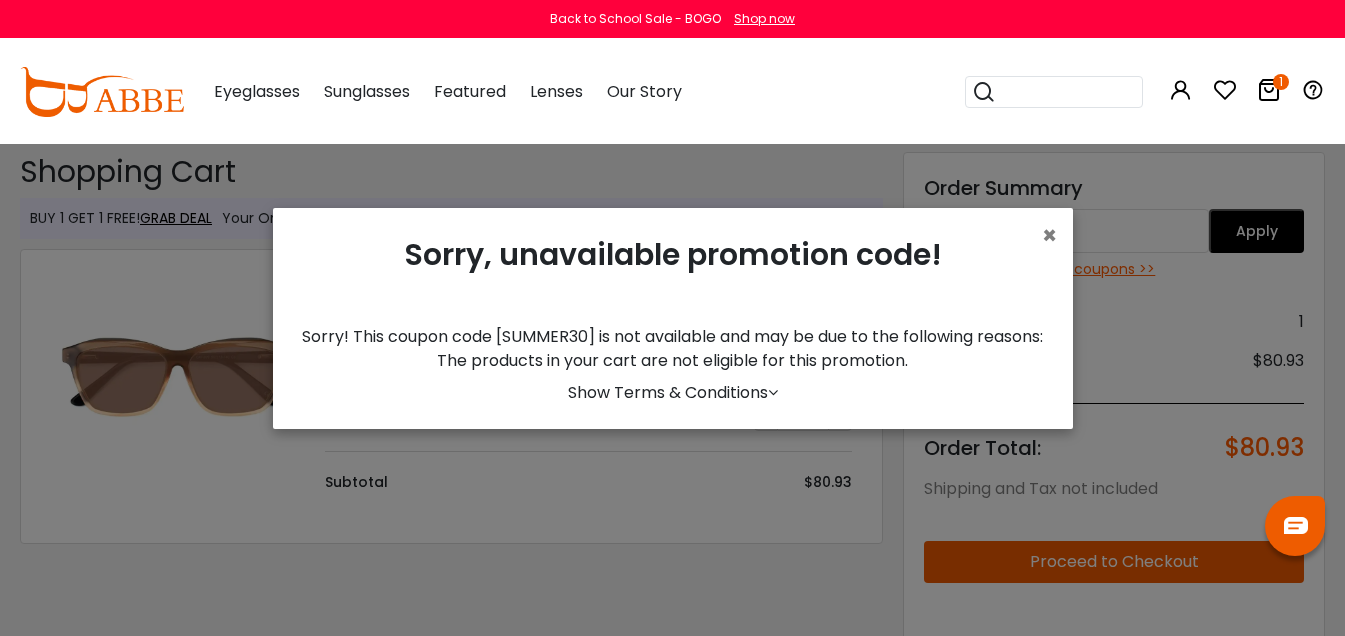 click on "×
Sorry, unavailable promotion code!
Sorry! This coupon code [SUMMER30] is not available and may be due to the following reasons: The products in your cart are not eligible for this promotion.
Show Terms & Conditions
*• Offer not includes shipping. *• Cannot be combined with any other coupons." at bounding box center (673, 318) 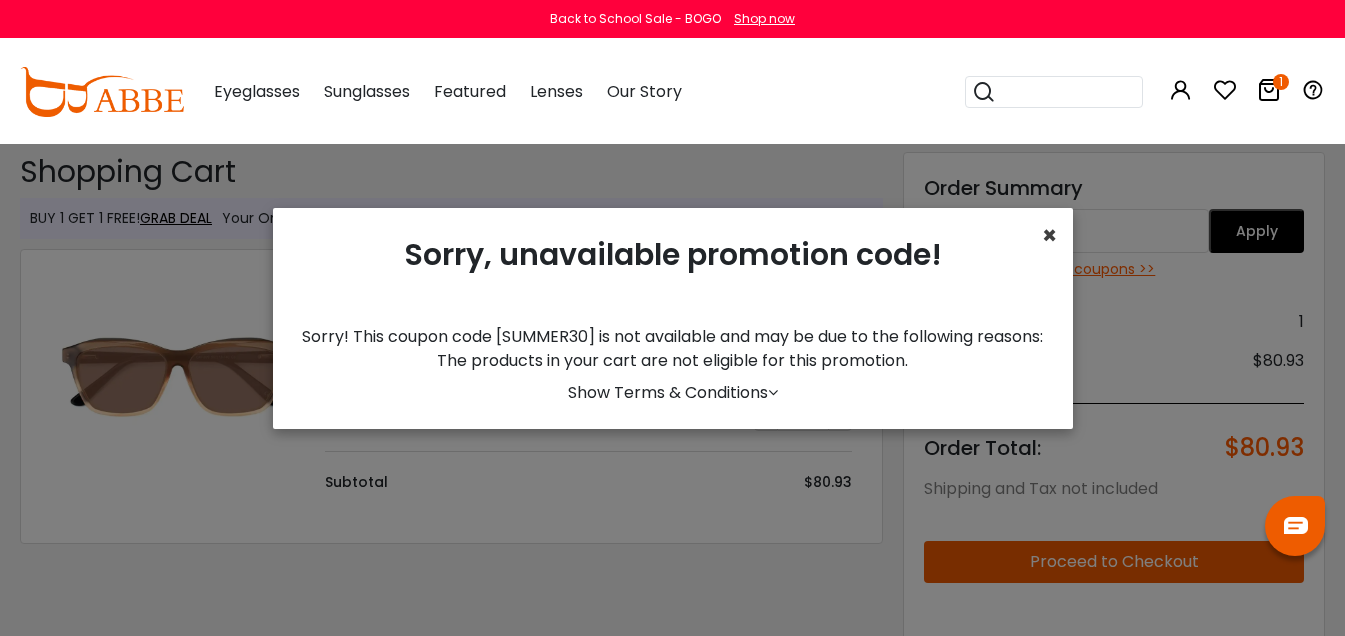 click on "×" at bounding box center [1049, 235] 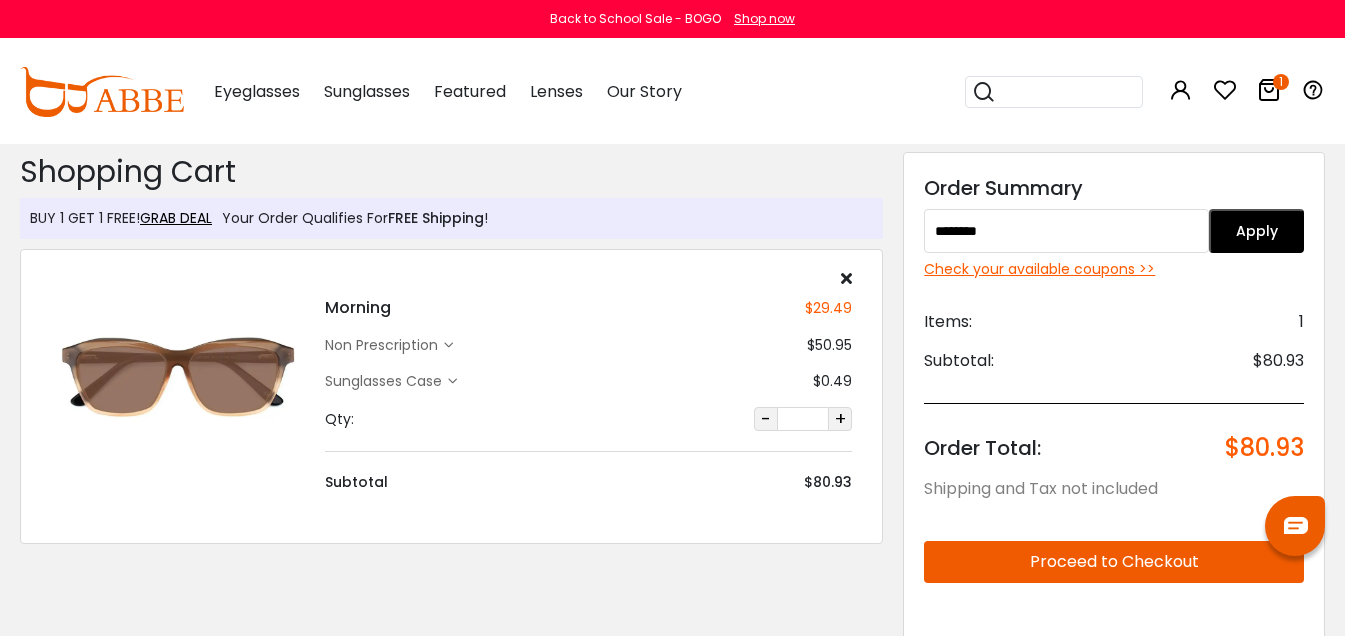 drag, startPoint x: 1069, startPoint y: 221, endPoint x: 1050, endPoint y: 227, distance: 19.924858 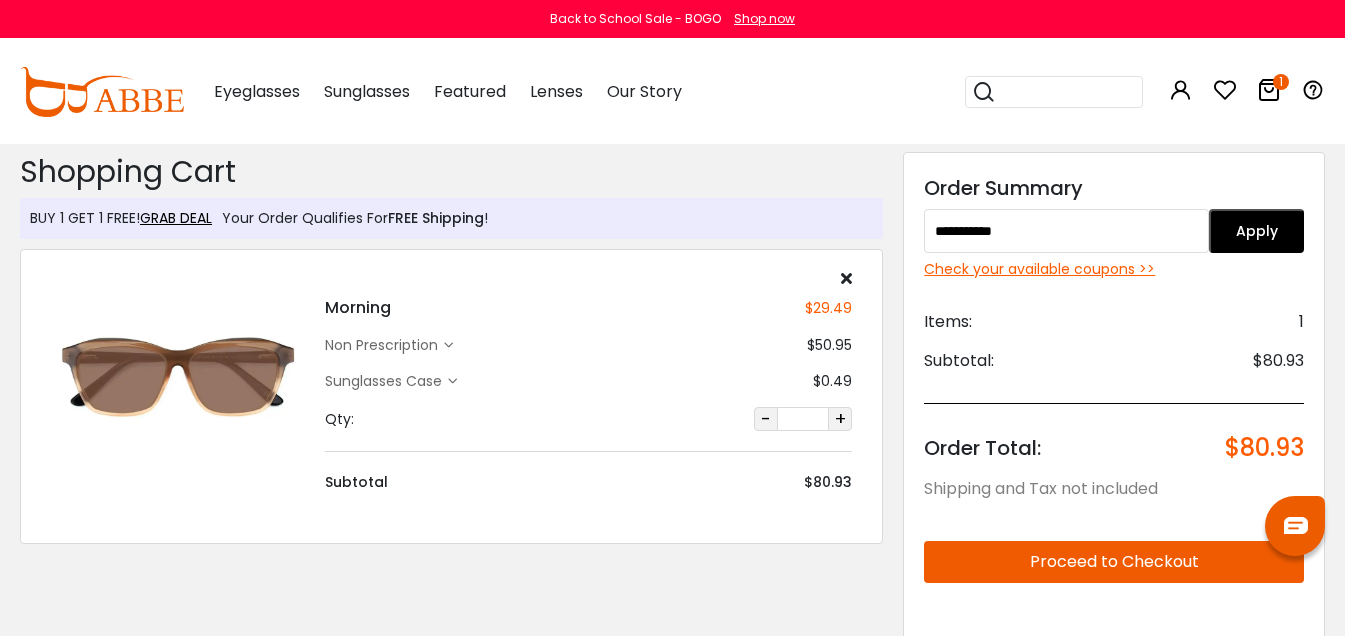 type on "**********" 